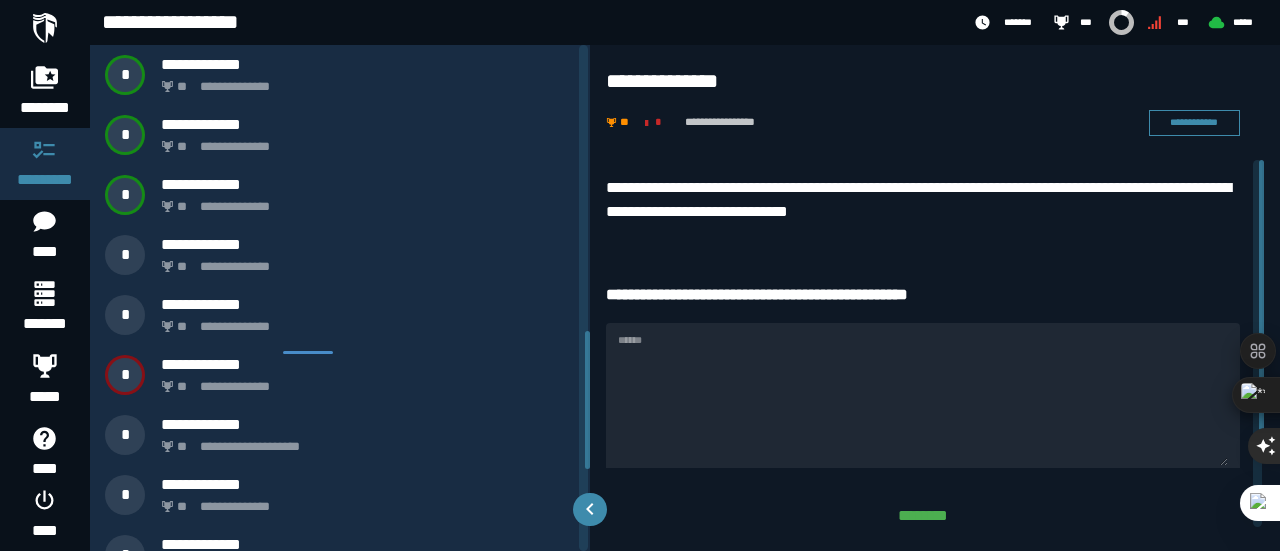 scroll, scrollTop: 0, scrollLeft: 0, axis: both 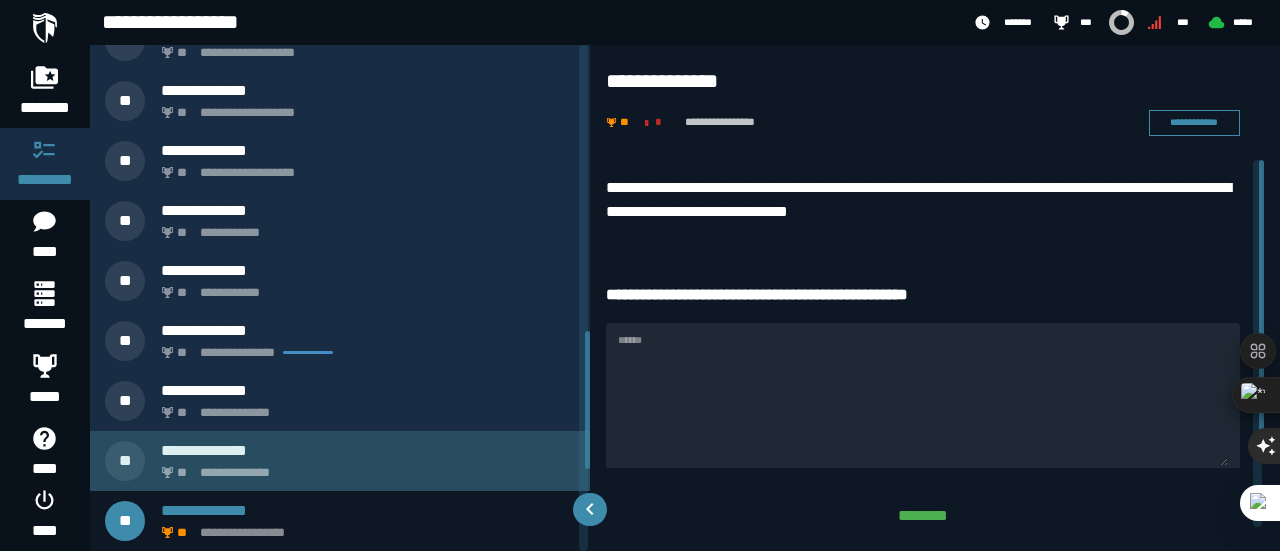 click on "**********" at bounding box center (364, 467) 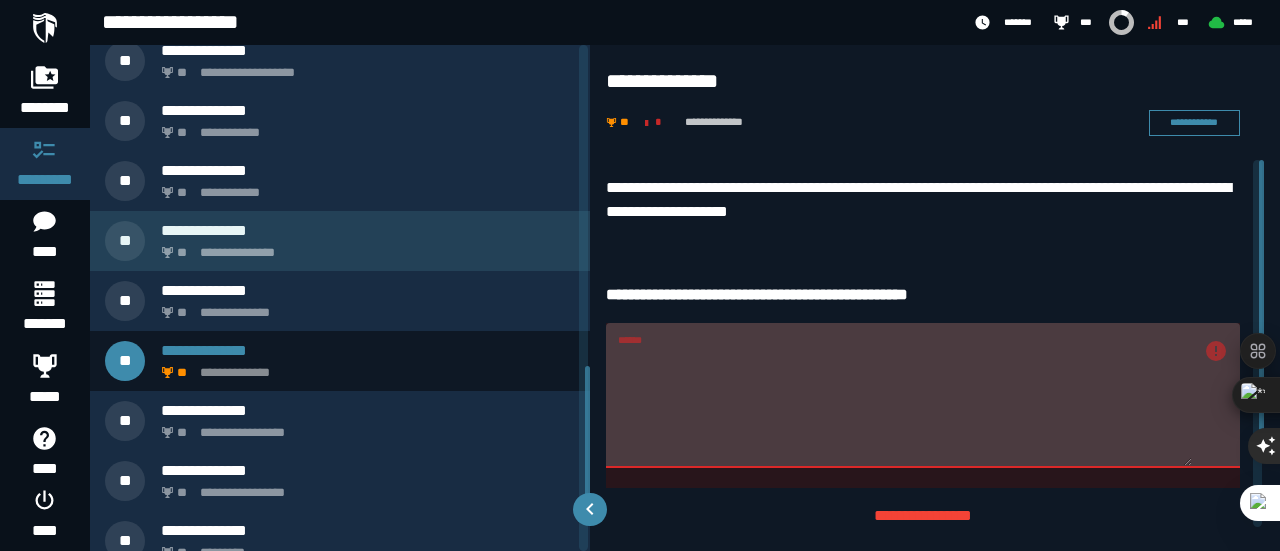 scroll, scrollTop: 1194, scrollLeft: 0, axis: vertical 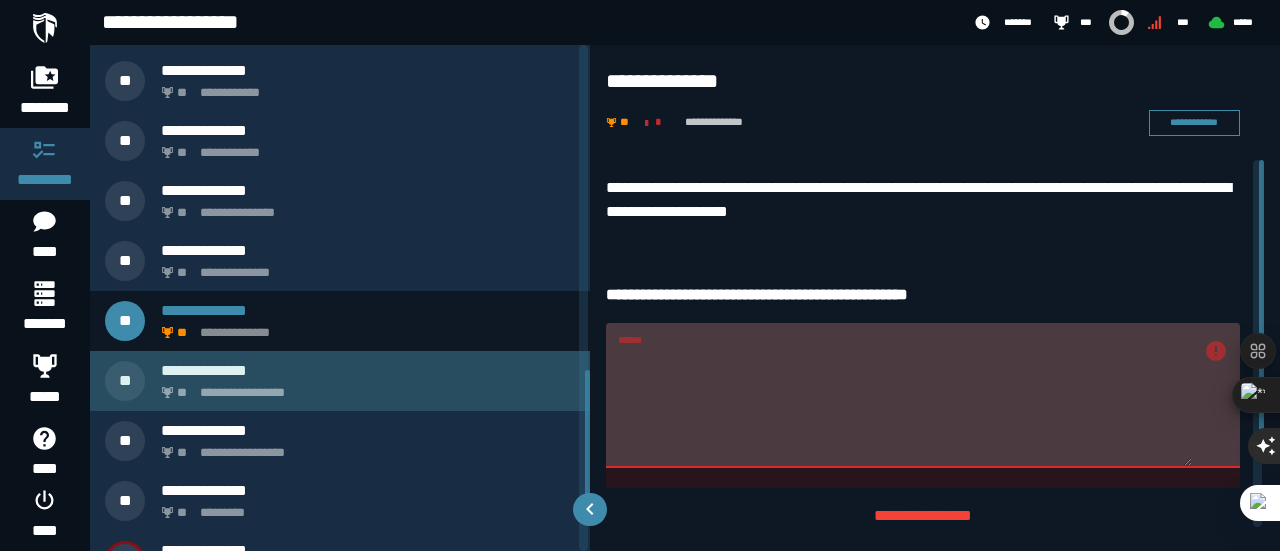 click on "**********" at bounding box center [340, 381] 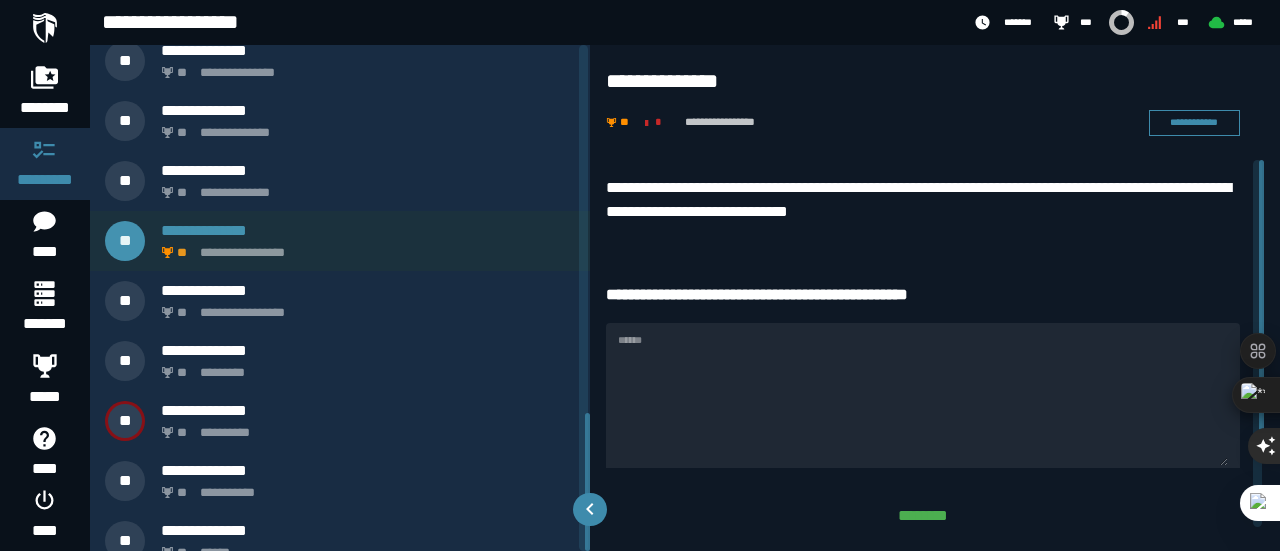 scroll, scrollTop: 1354, scrollLeft: 0, axis: vertical 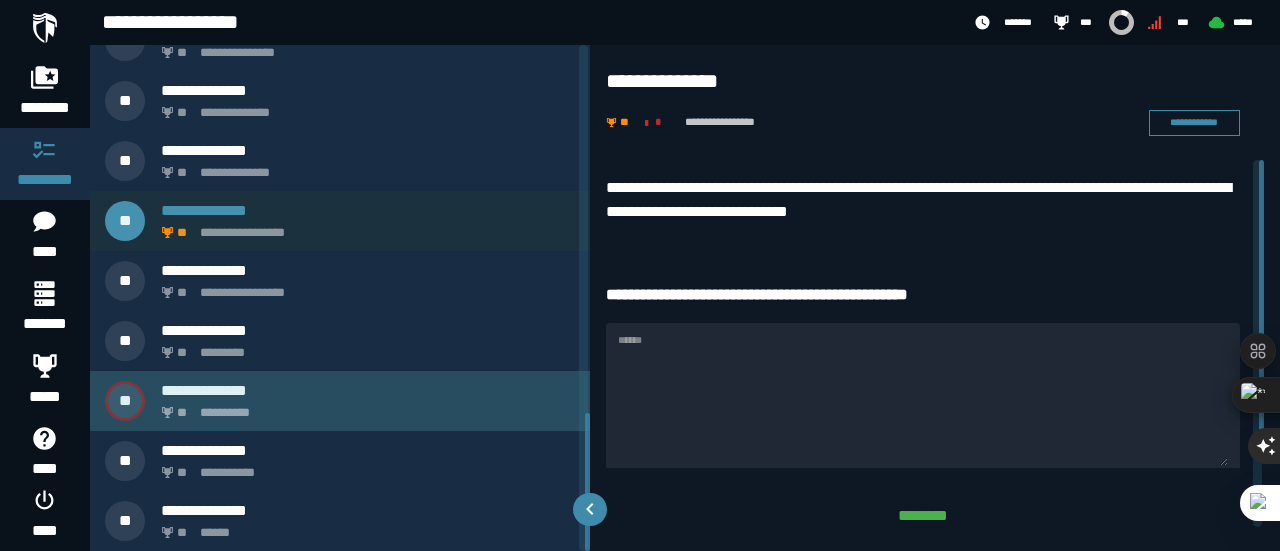 click on "**********" at bounding box center [364, 407] 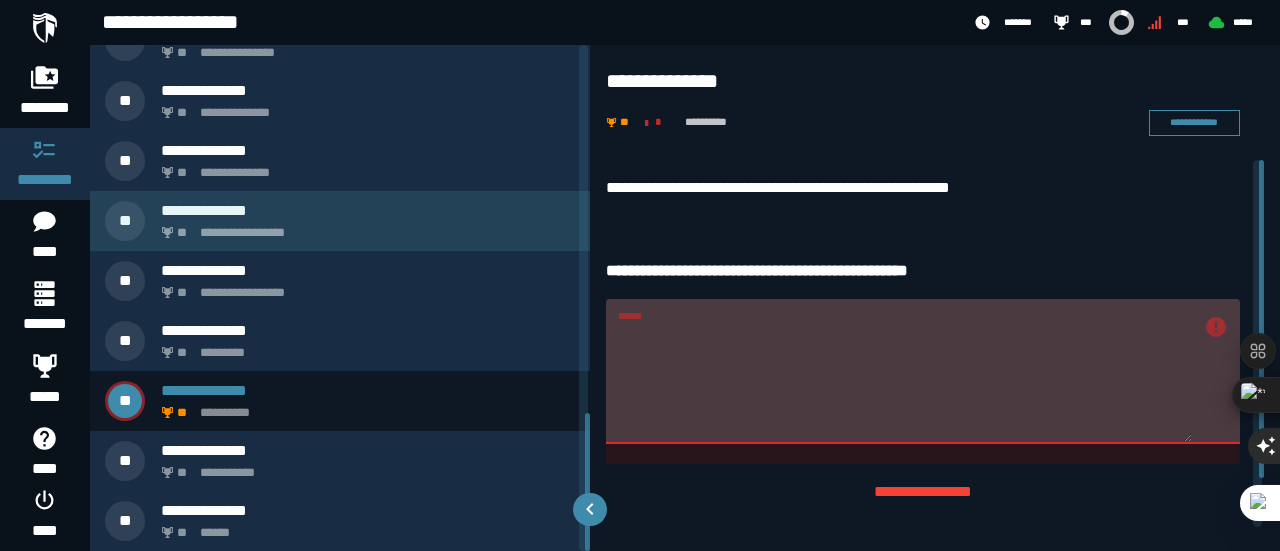 scroll, scrollTop: 1354, scrollLeft: 0, axis: vertical 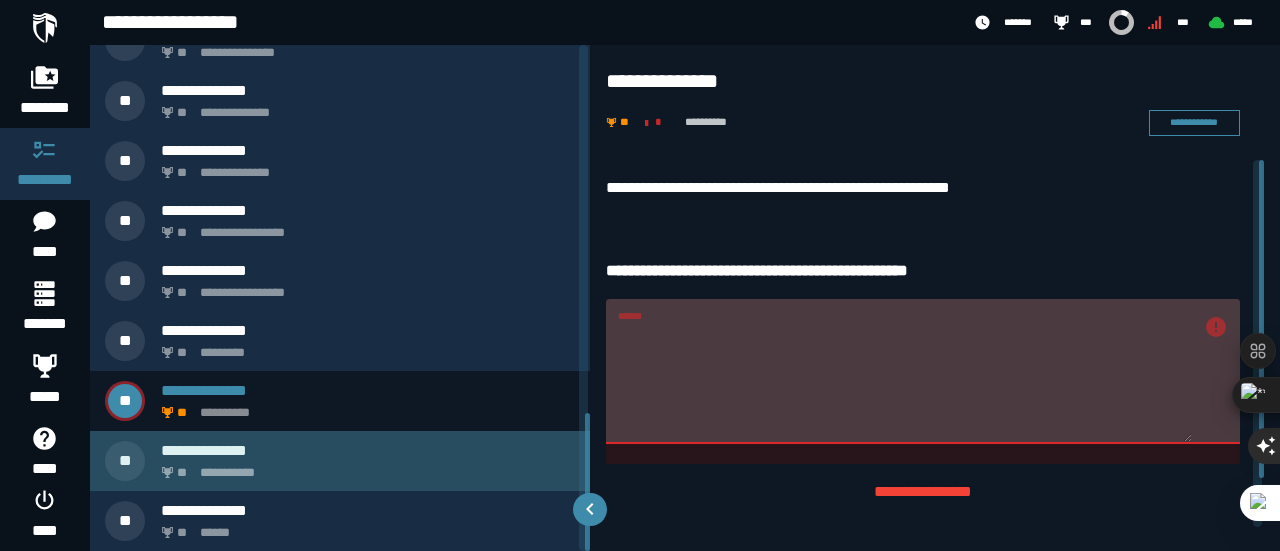 click on "**********" at bounding box center [368, 450] 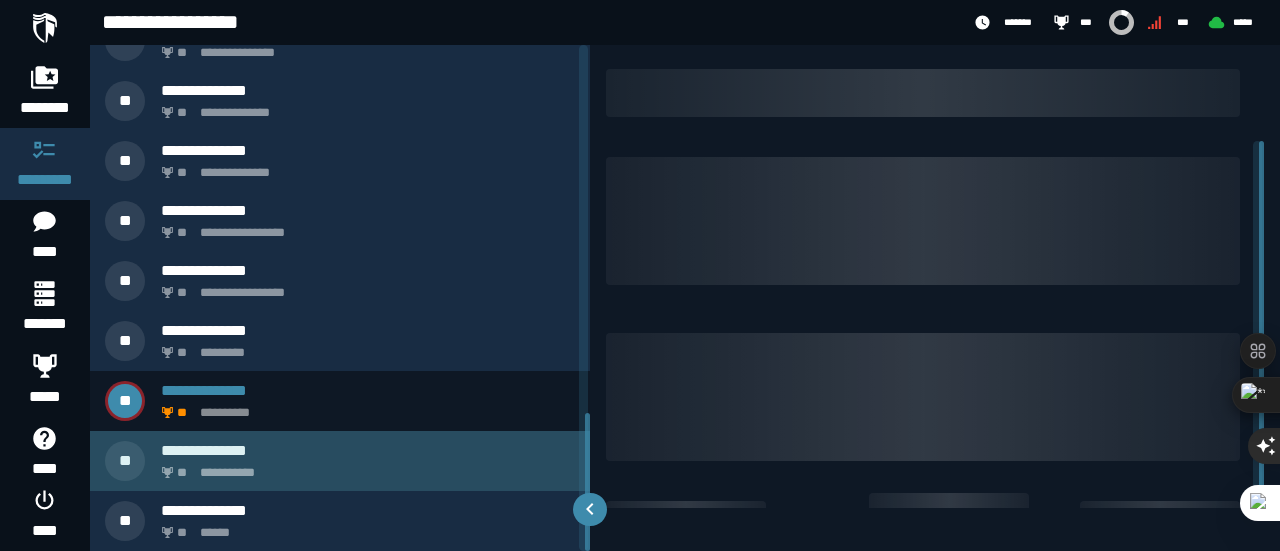 click on "**********" at bounding box center (364, 467) 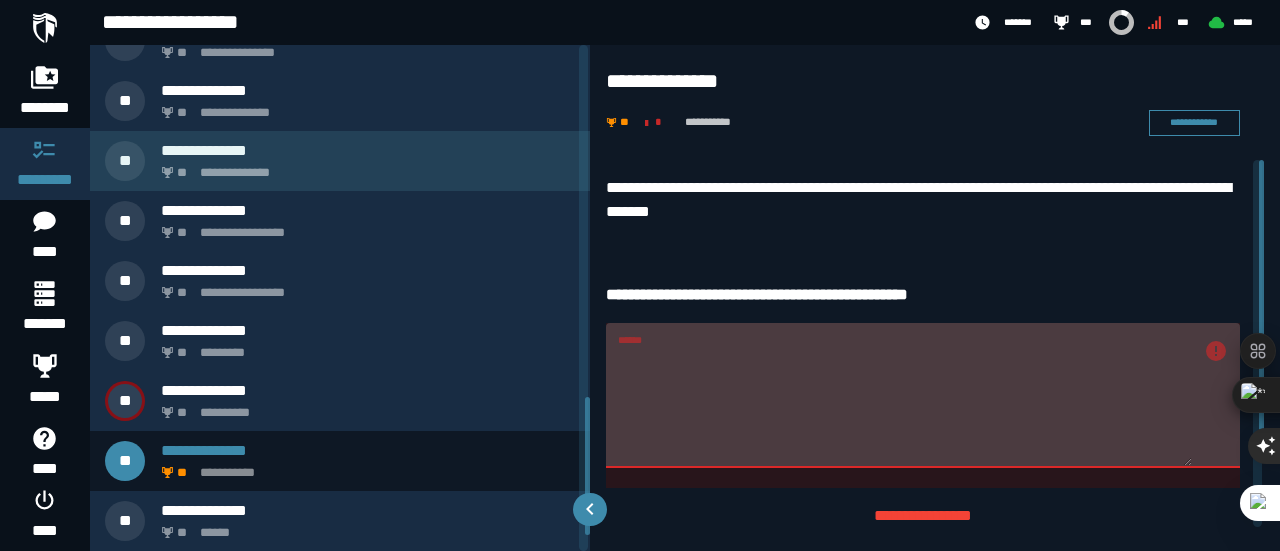 scroll, scrollTop: 1294, scrollLeft: 0, axis: vertical 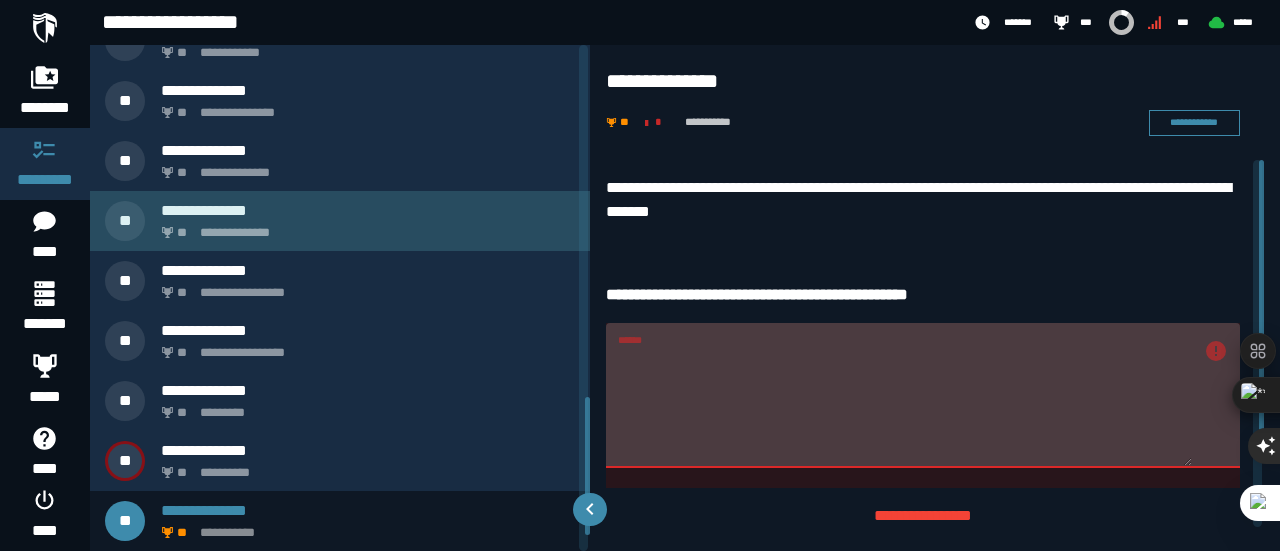 click on "**********" at bounding box center (364, 227) 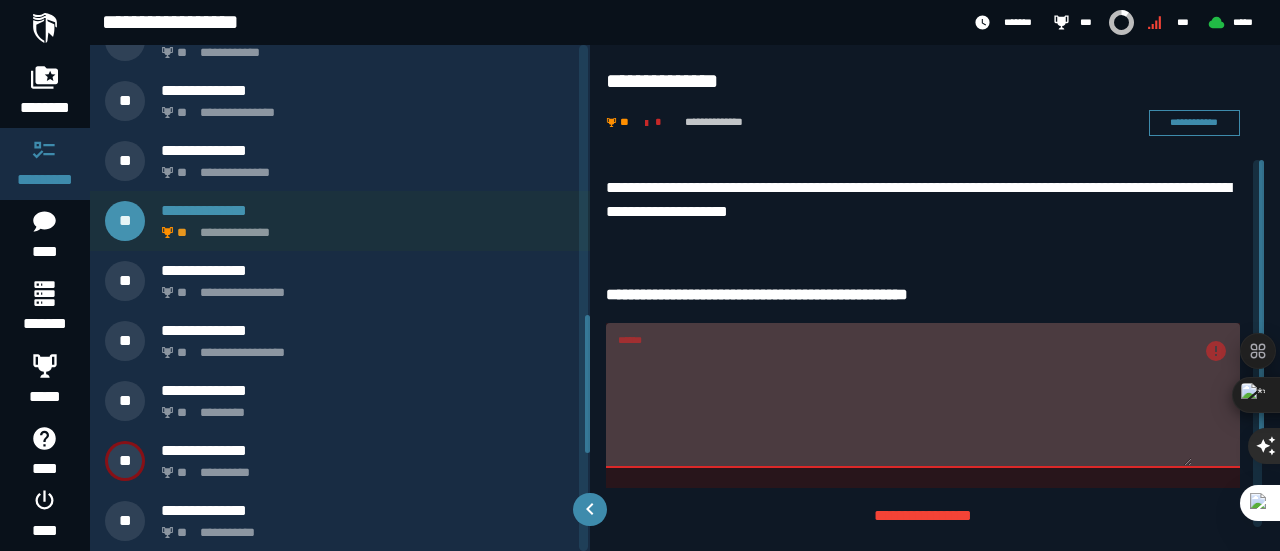 scroll, scrollTop: 994, scrollLeft: 0, axis: vertical 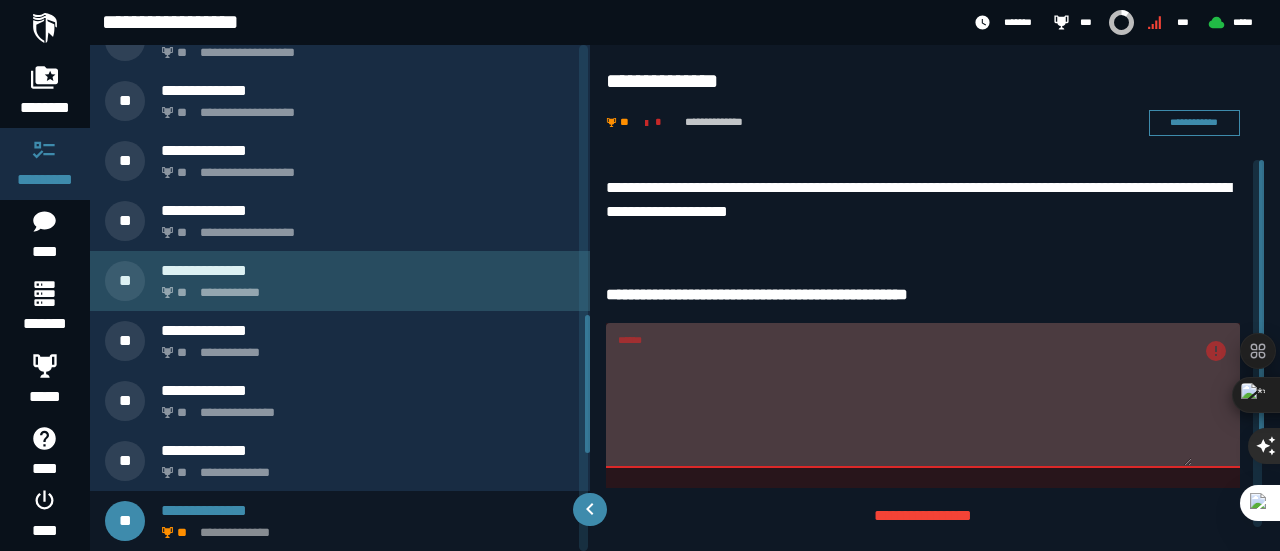 click on "**********" at bounding box center (364, 287) 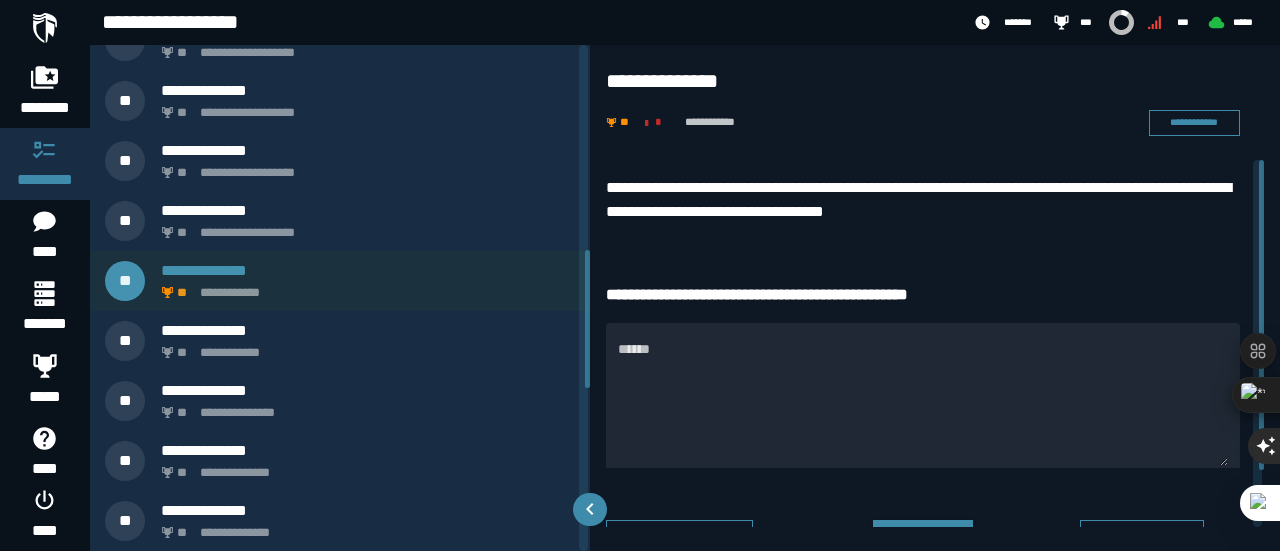 scroll, scrollTop: 754, scrollLeft: 0, axis: vertical 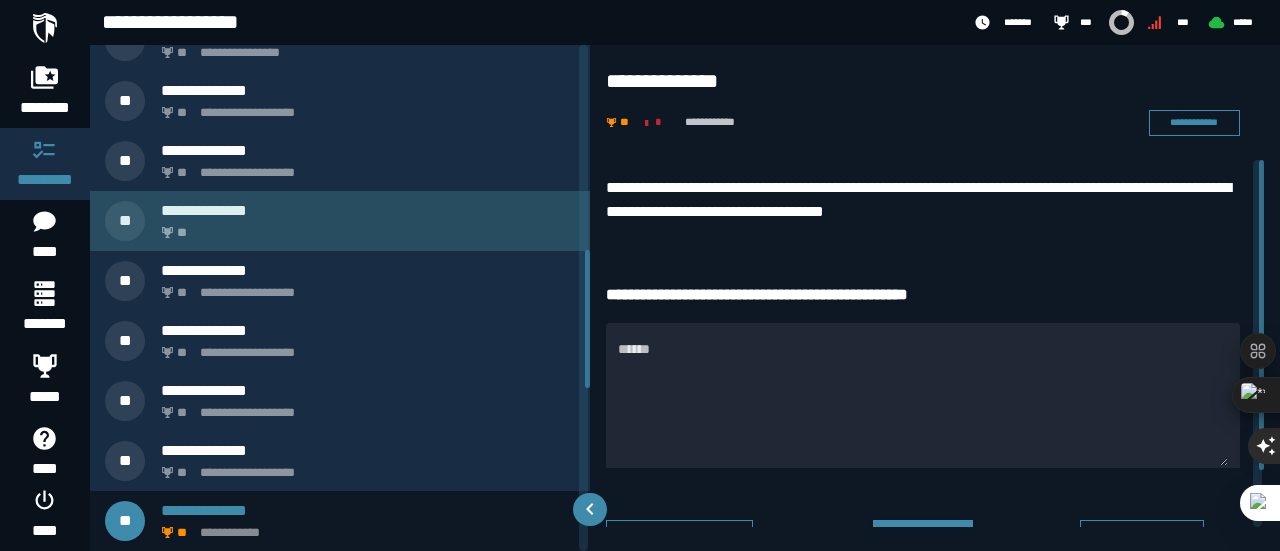 click on "**********" at bounding box center (368, 210) 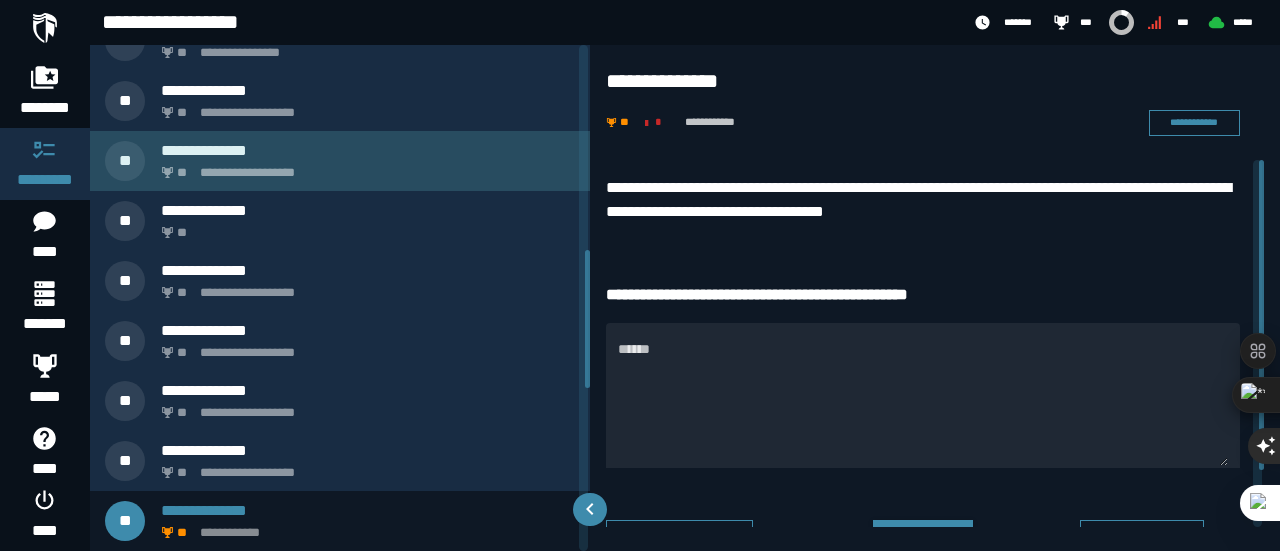 click on "**********" at bounding box center [364, 167] 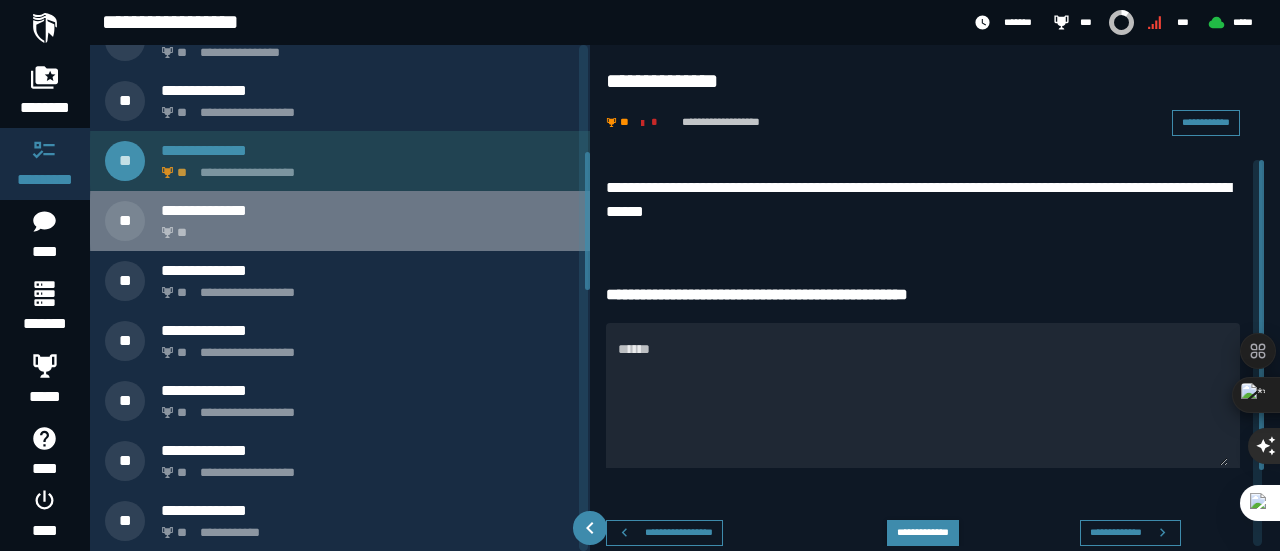 scroll, scrollTop: 394, scrollLeft: 0, axis: vertical 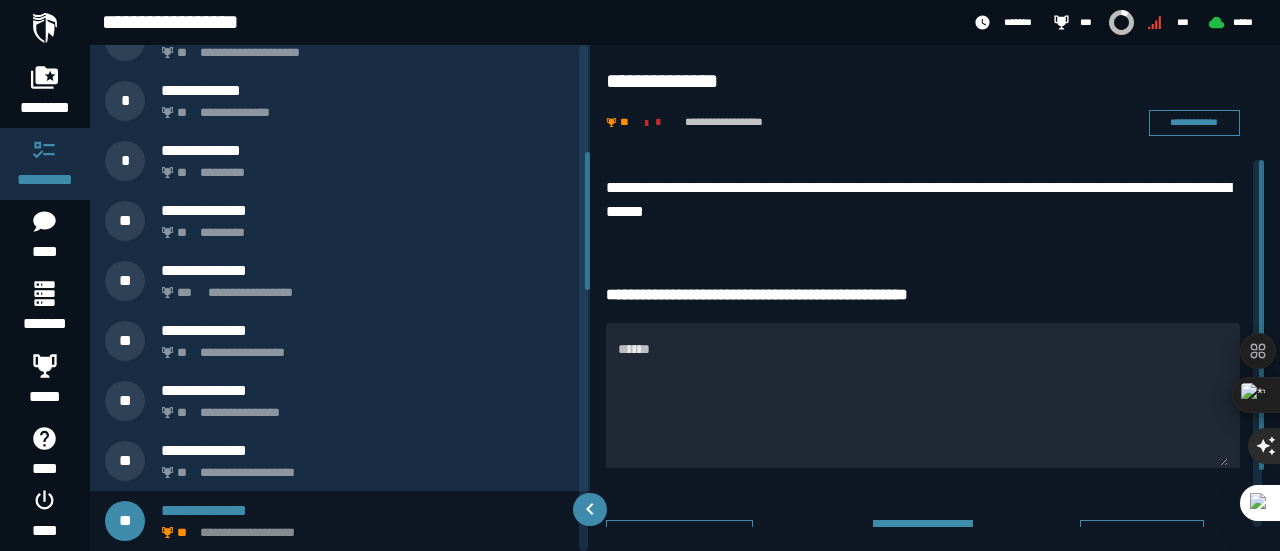 click on "**********" at bounding box center [935, 298] 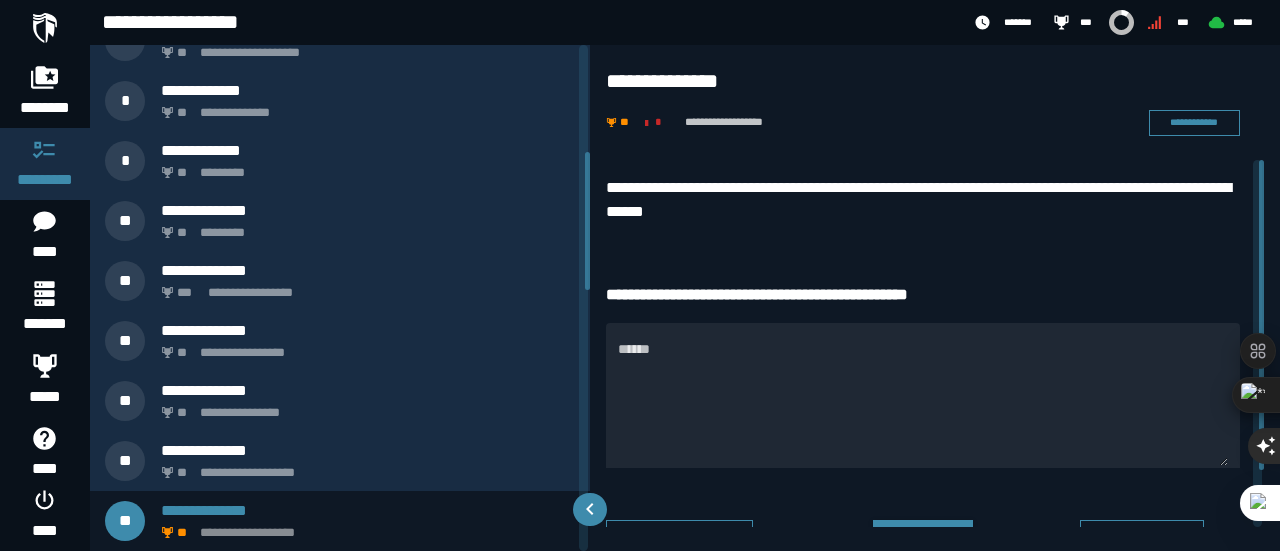 click on "**********" at bounding box center (923, 200) 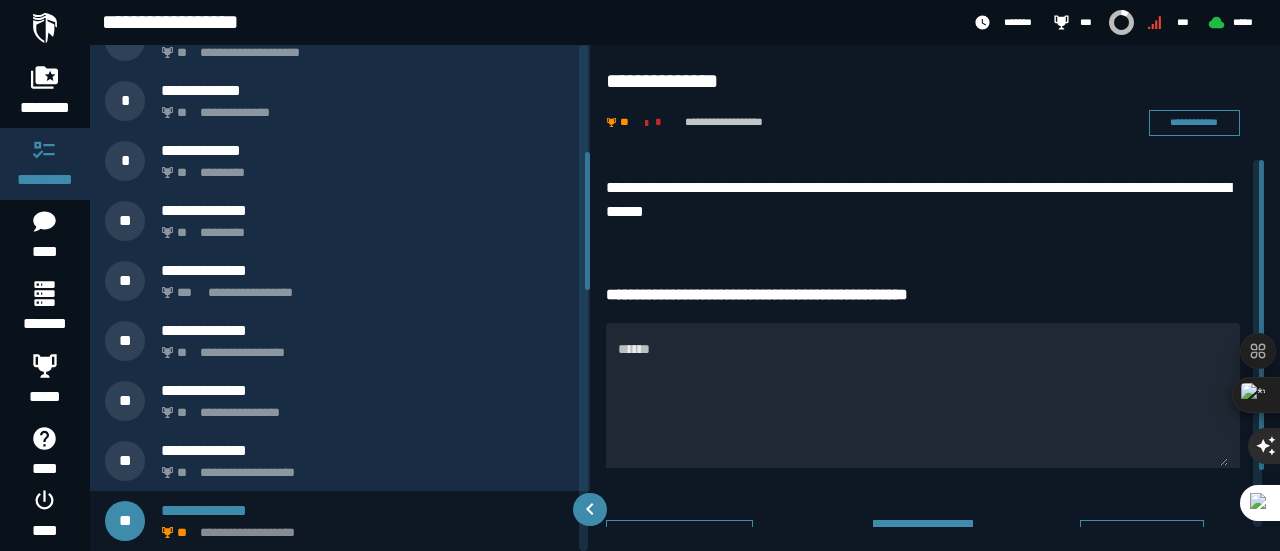 click on "**********" at bounding box center [935, 298] 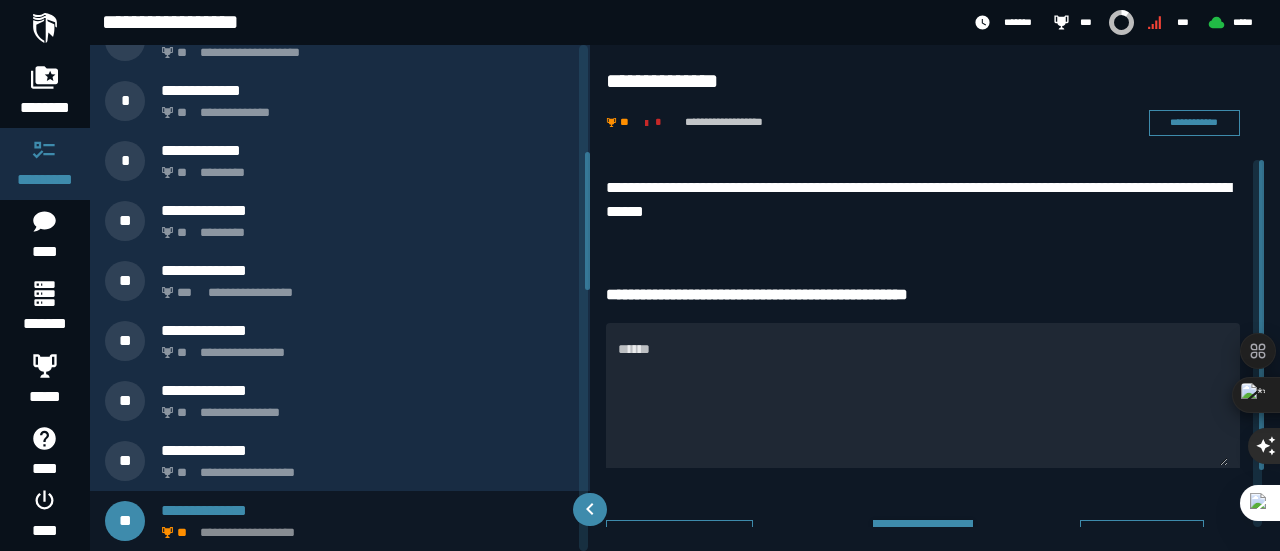 drag, startPoint x: 606, startPoint y: 182, endPoint x: 651, endPoint y: 185, distance: 45.099888 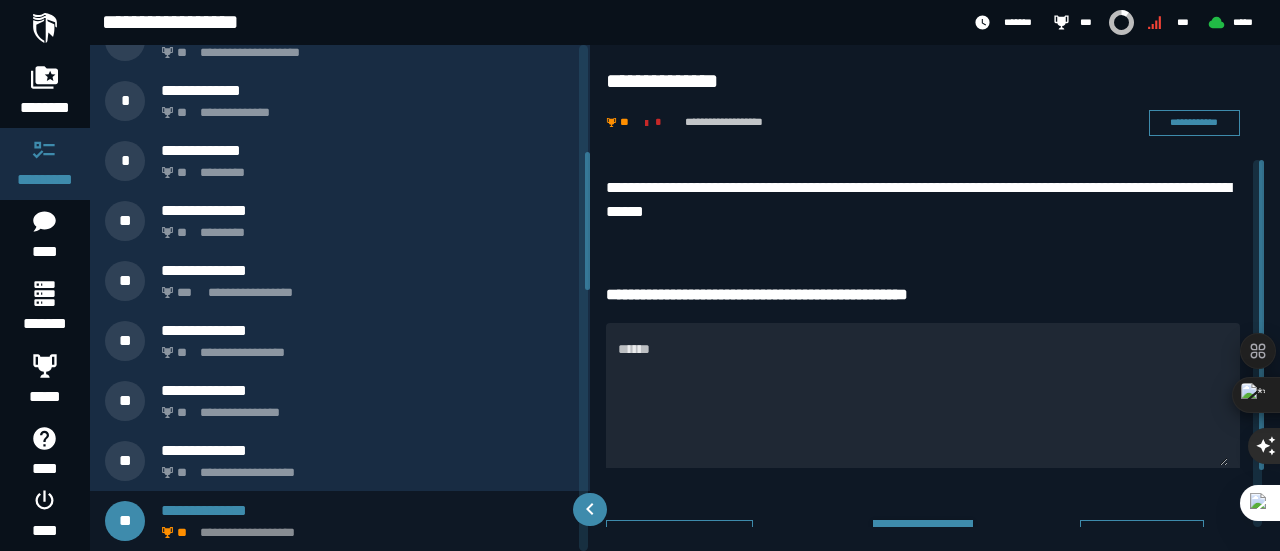 click on "**********" at bounding box center (923, 200) 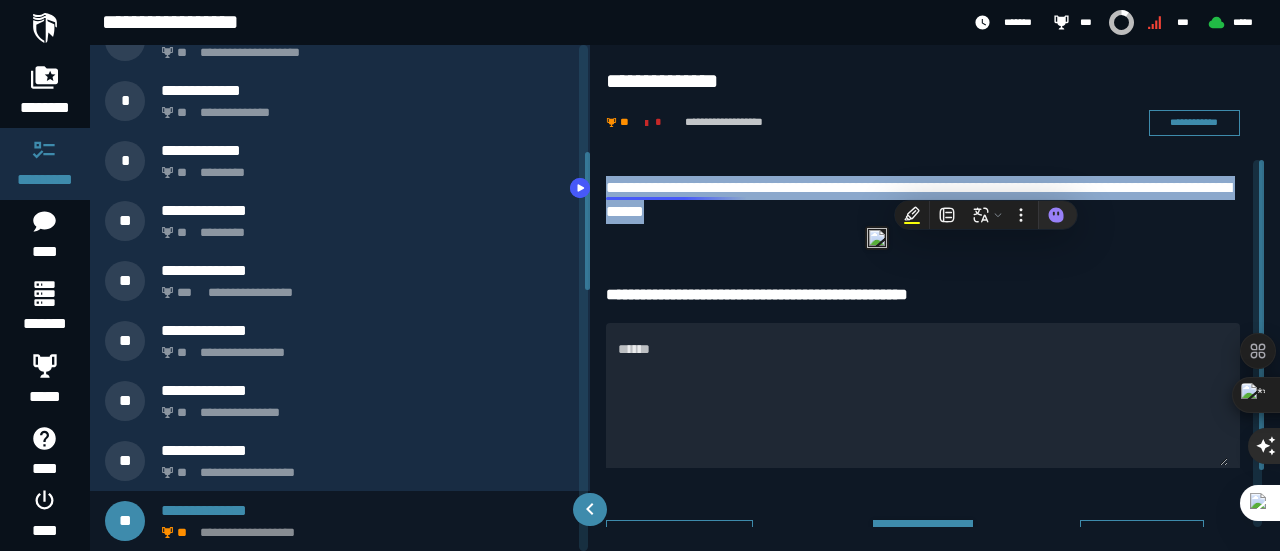 copy on "**********" 